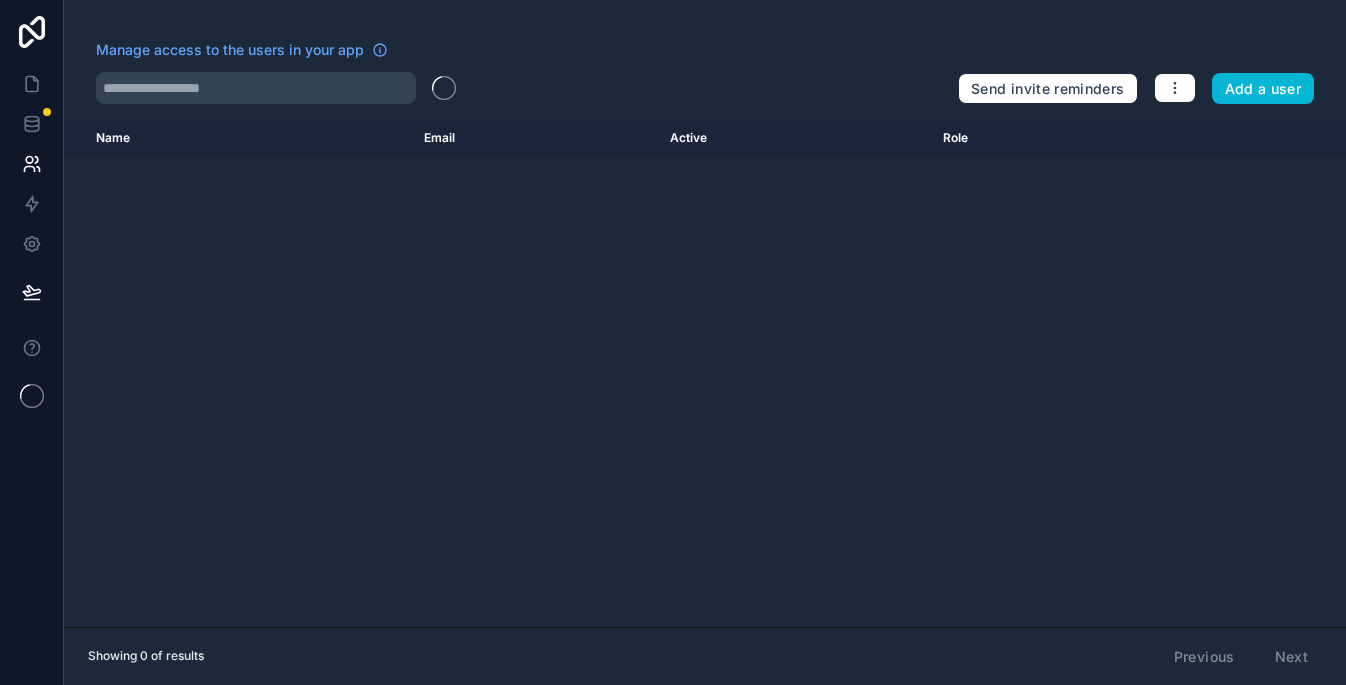 scroll, scrollTop: 0, scrollLeft: 0, axis: both 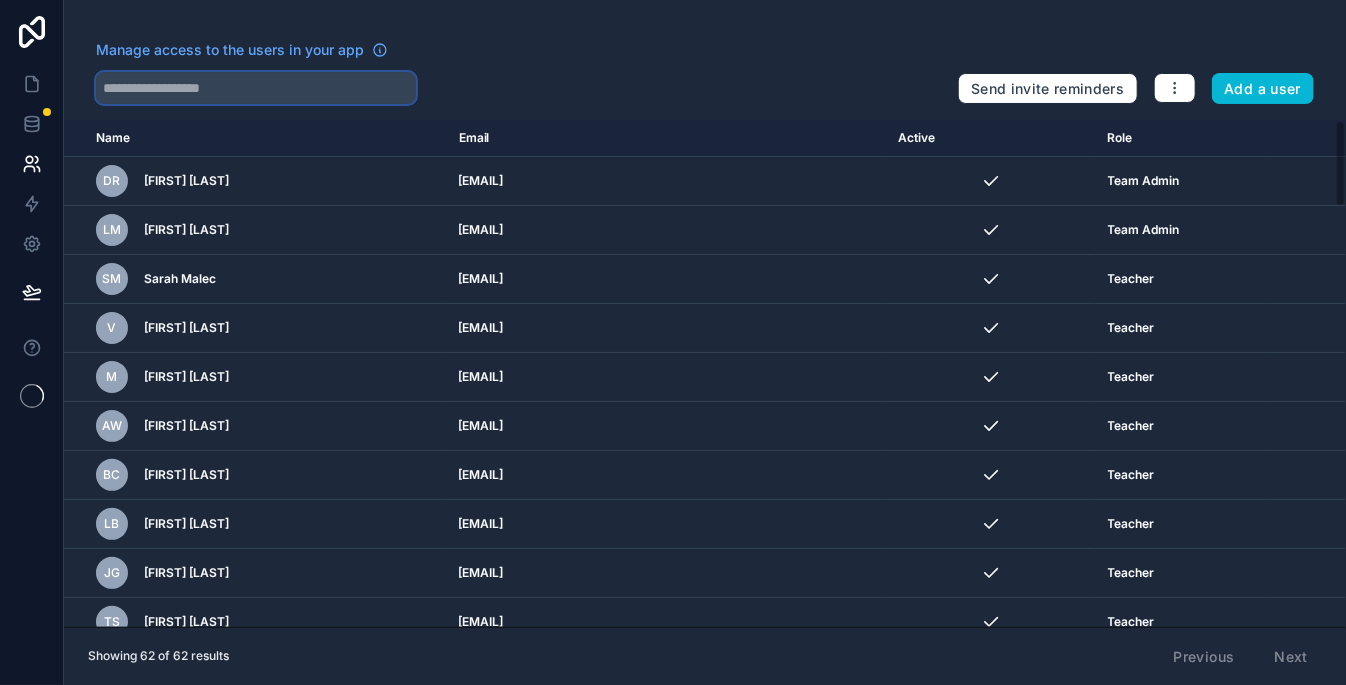 click at bounding box center (256, 88) 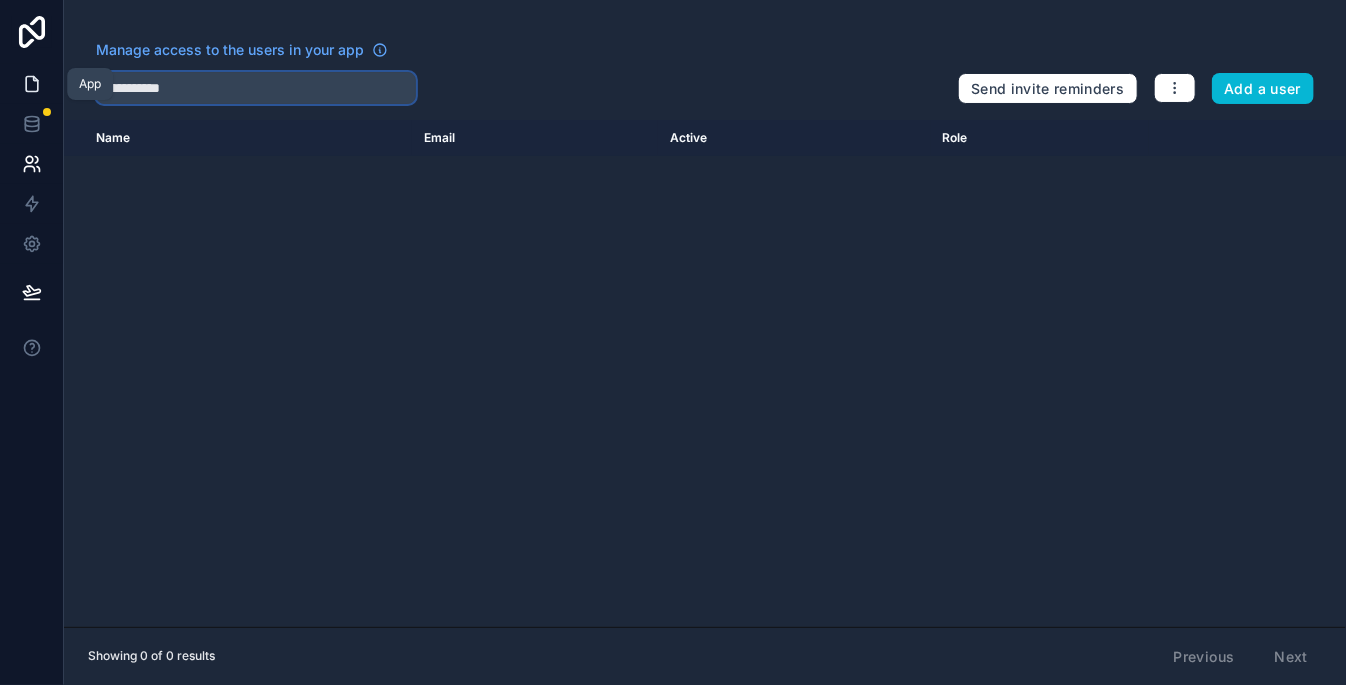 type on "**********" 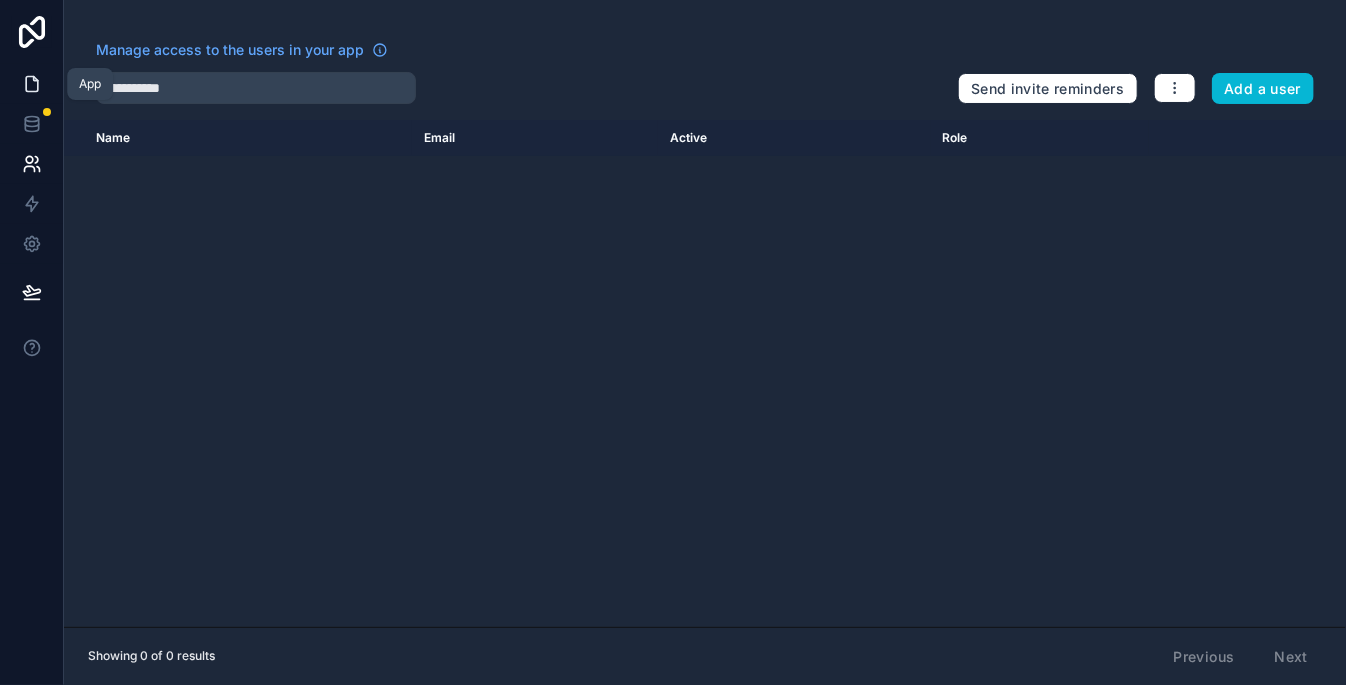 click 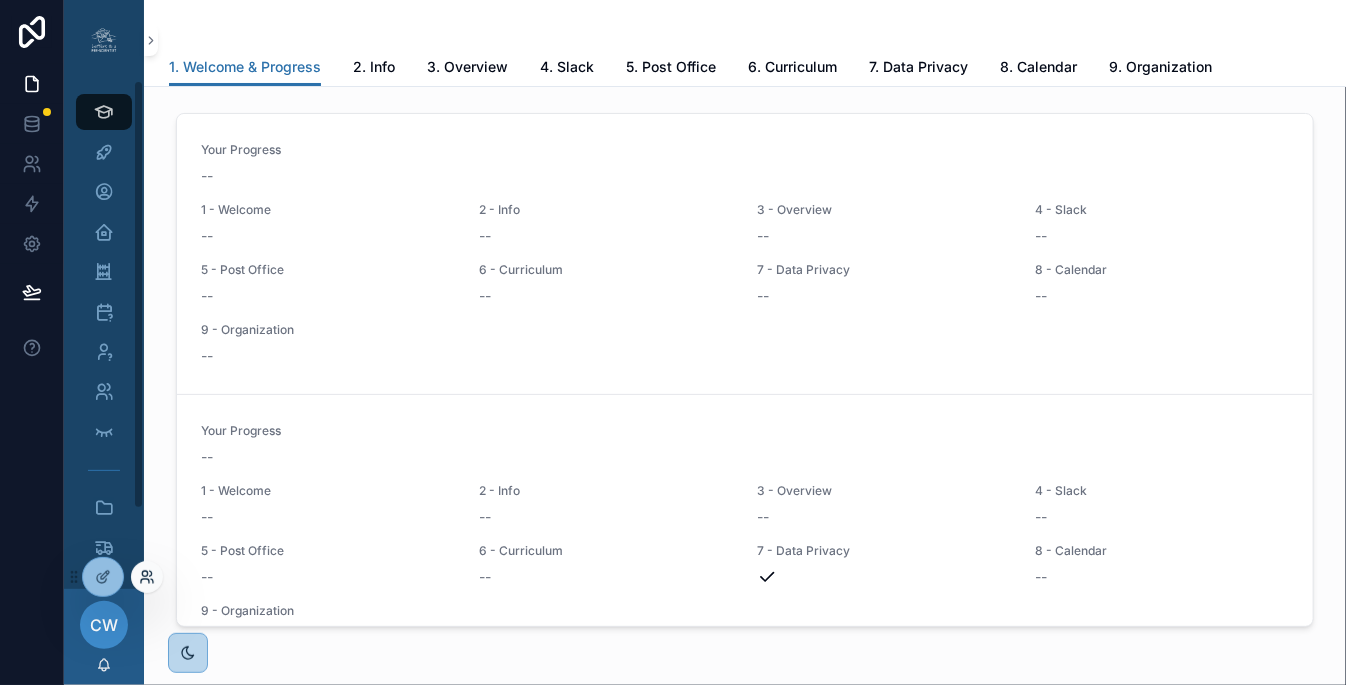 click 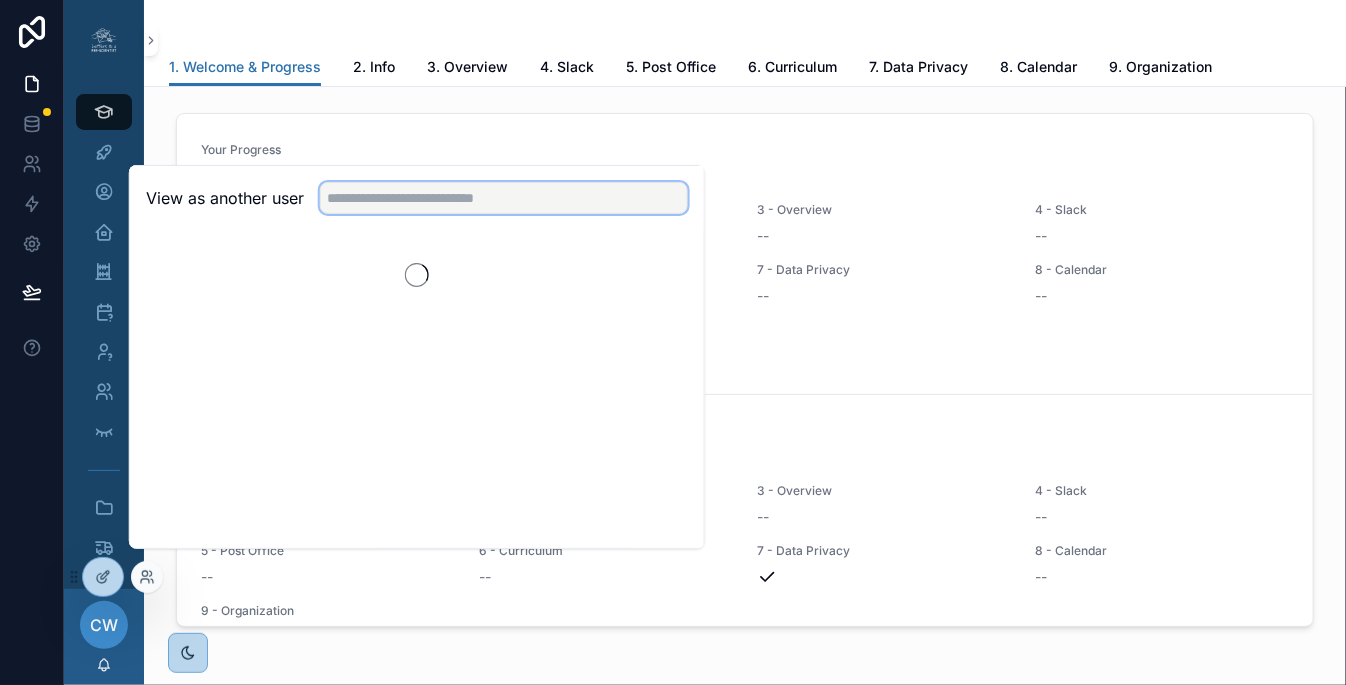 click at bounding box center (504, 198) 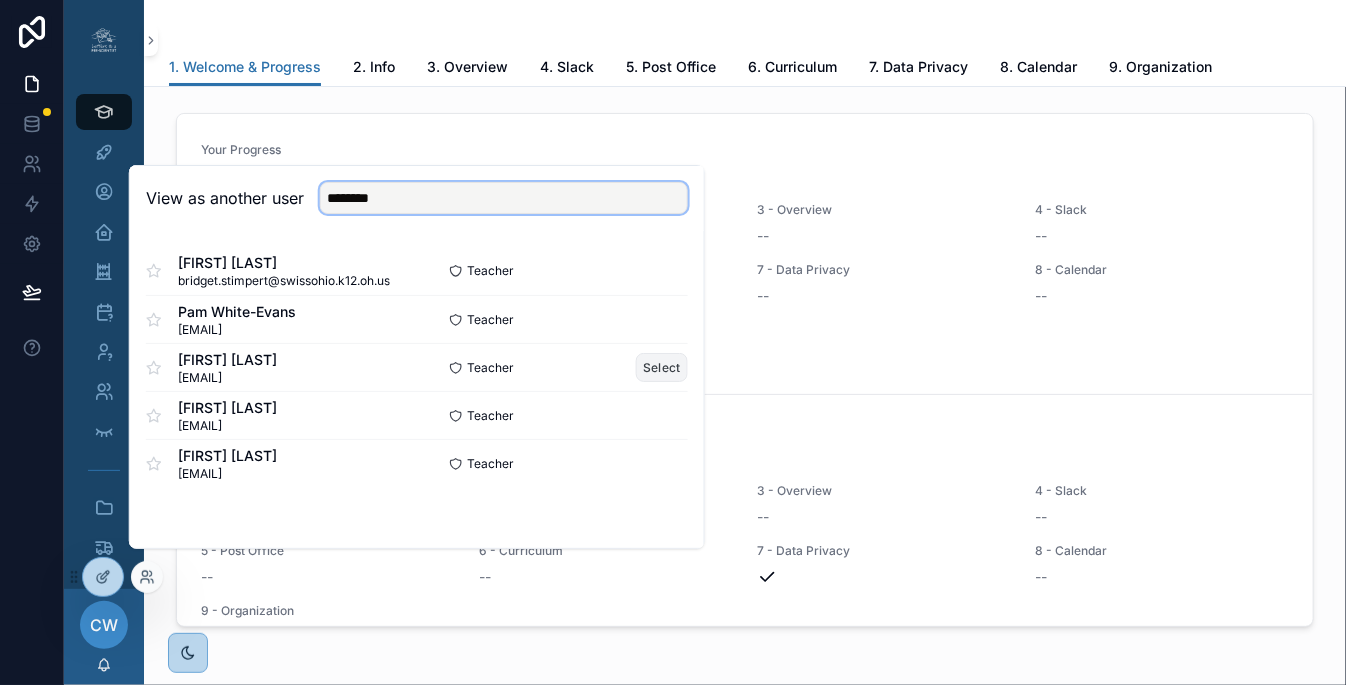 type on "********" 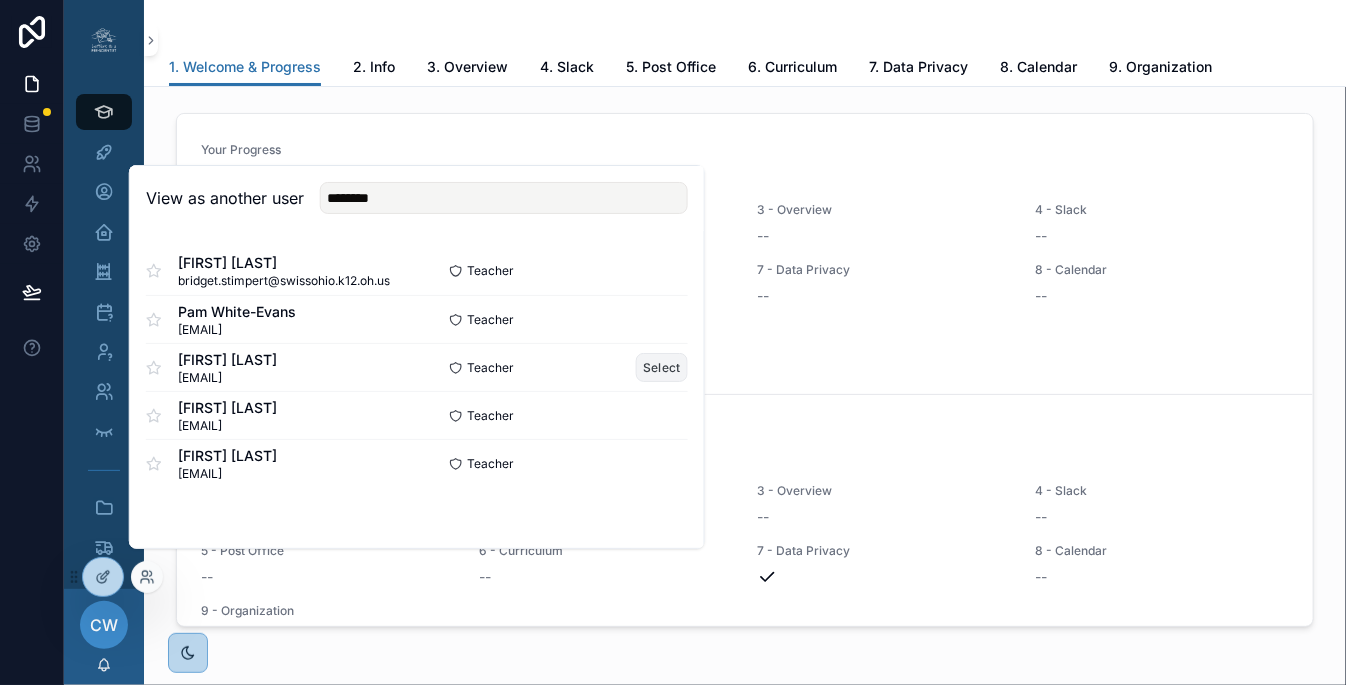 click on "Select" at bounding box center [662, 367] 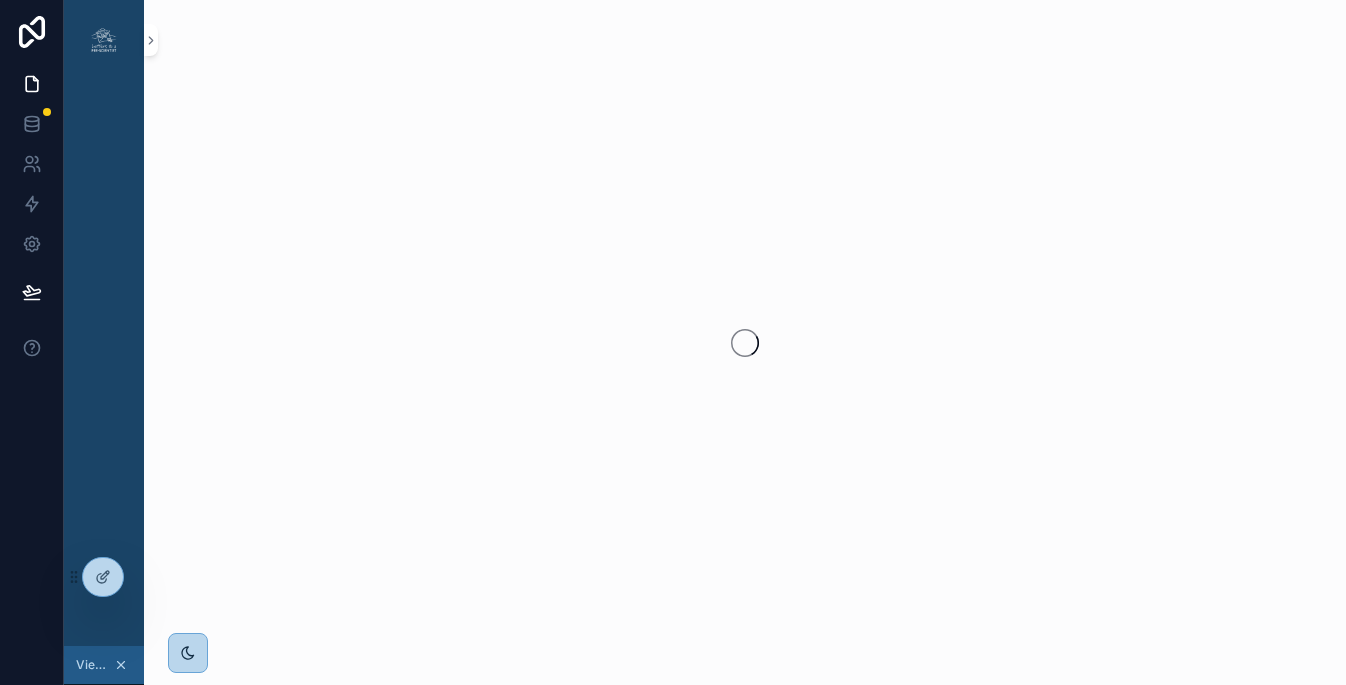 scroll, scrollTop: 0, scrollLeft: 0, axis: both 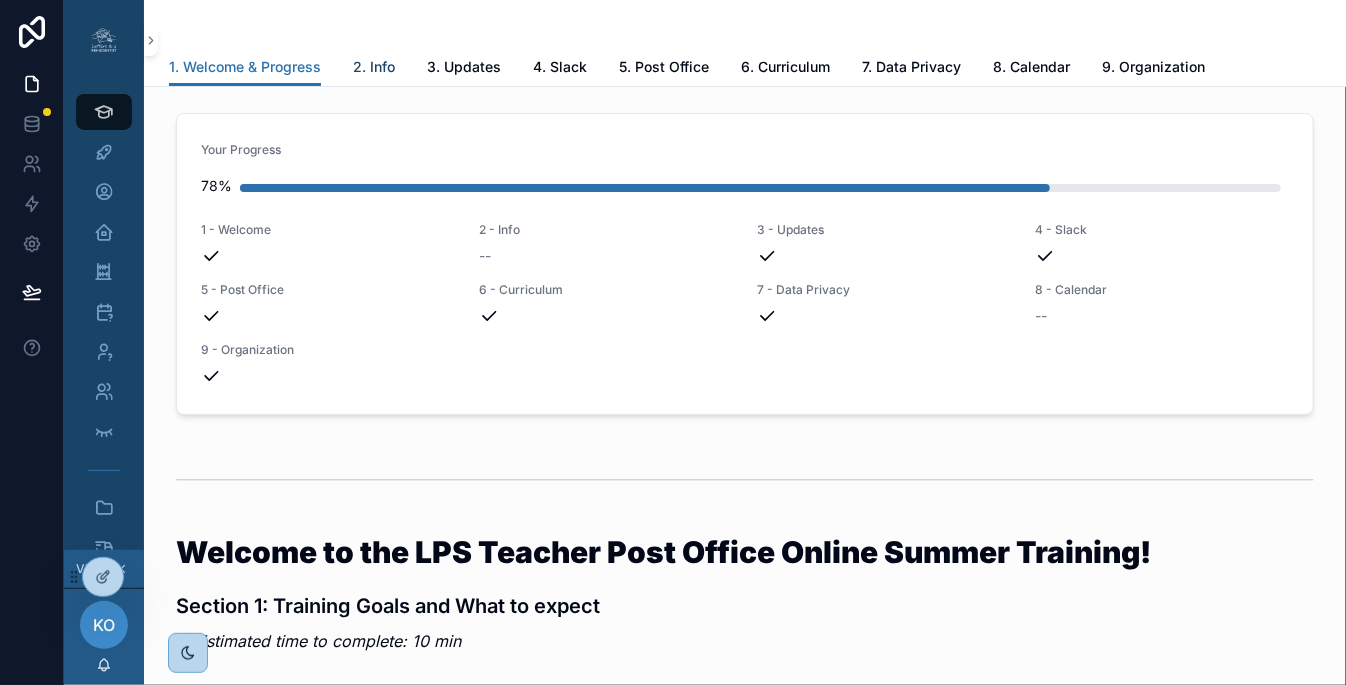 click on "2. Info" at bounding box center [374, 67] 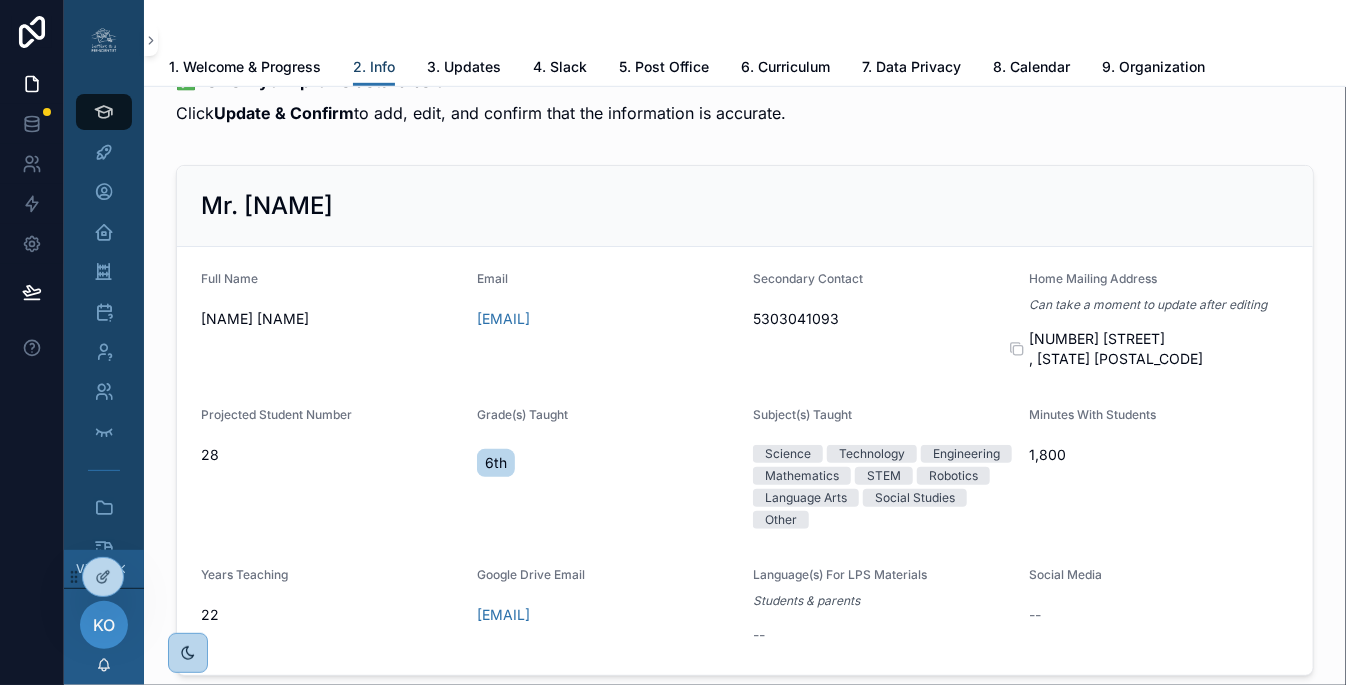 scroll, scrollTop: 610, scrollLeft: 0, axis: vertical 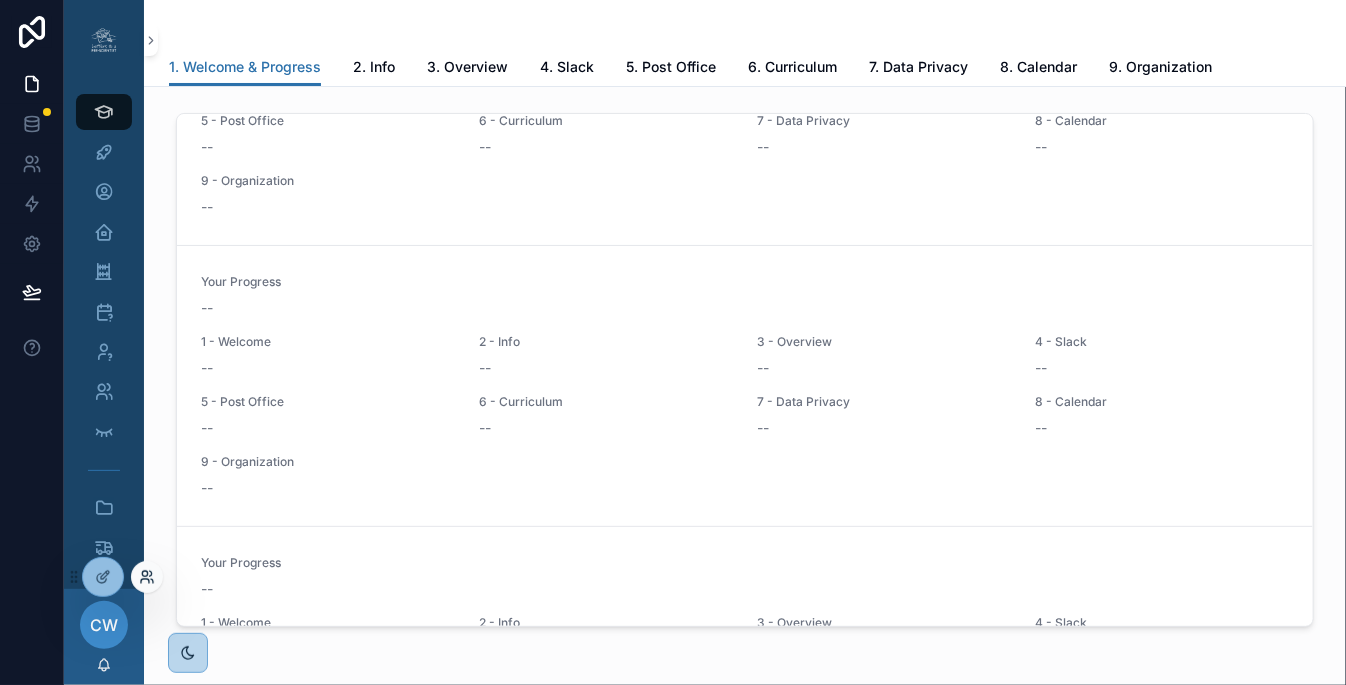 click 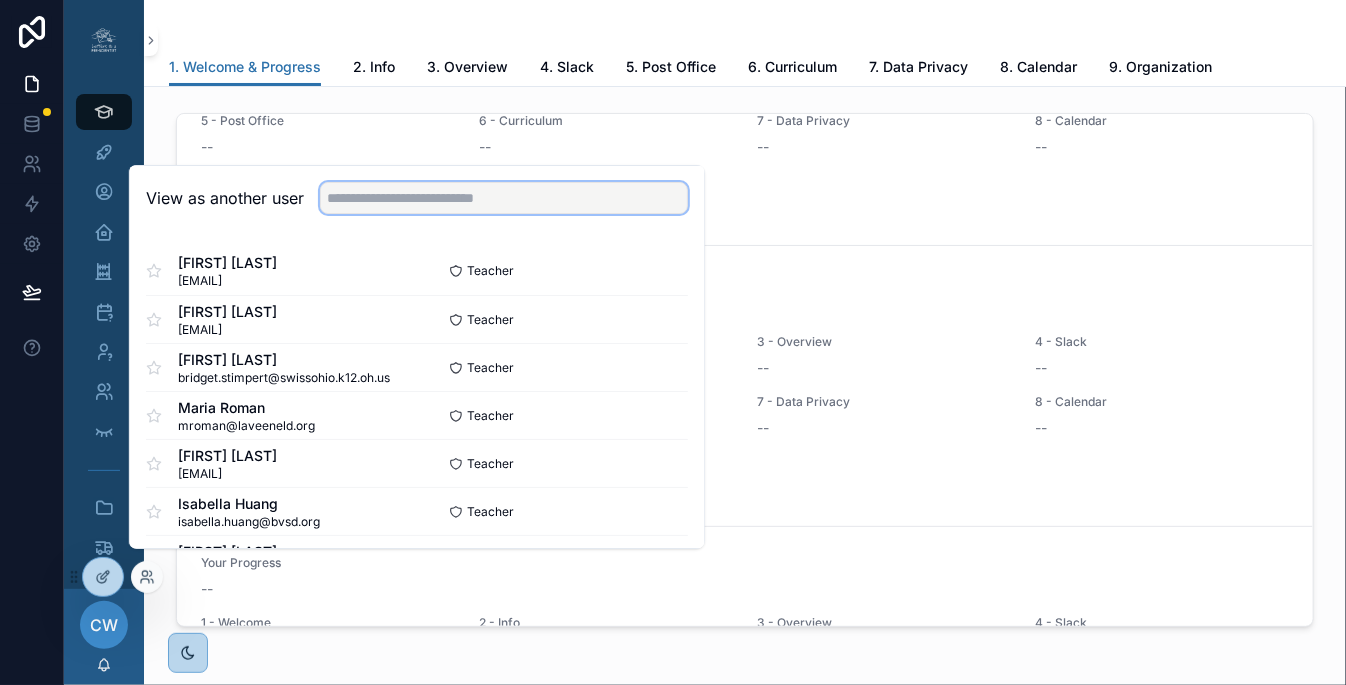 click at bounding box center (504, 198) 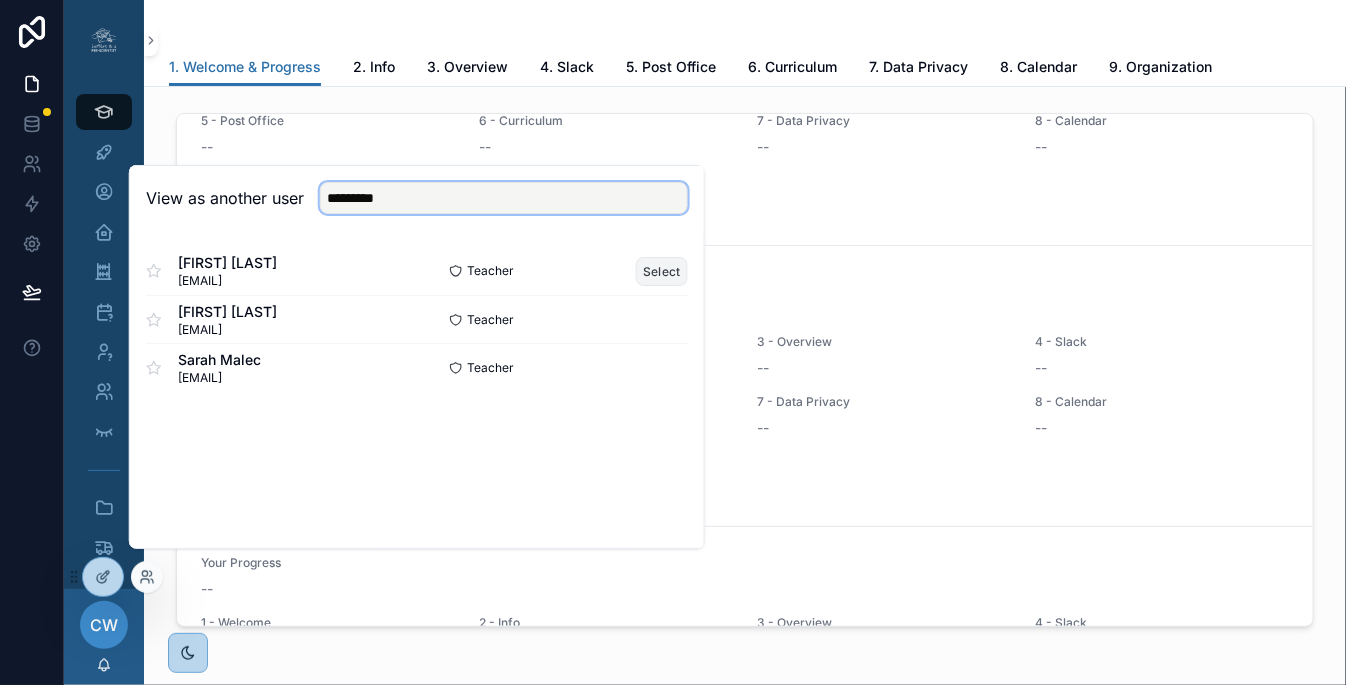 type on "*********" 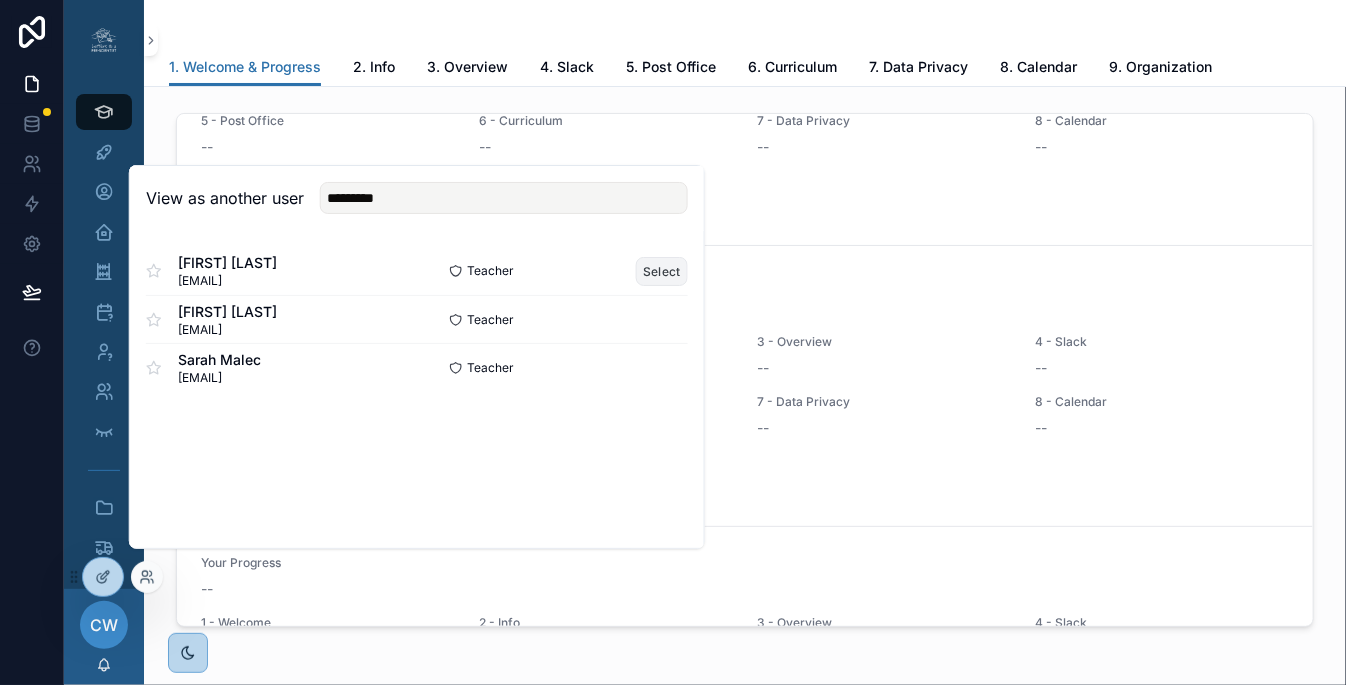 click on "Select" at bounding box center (662, 271) 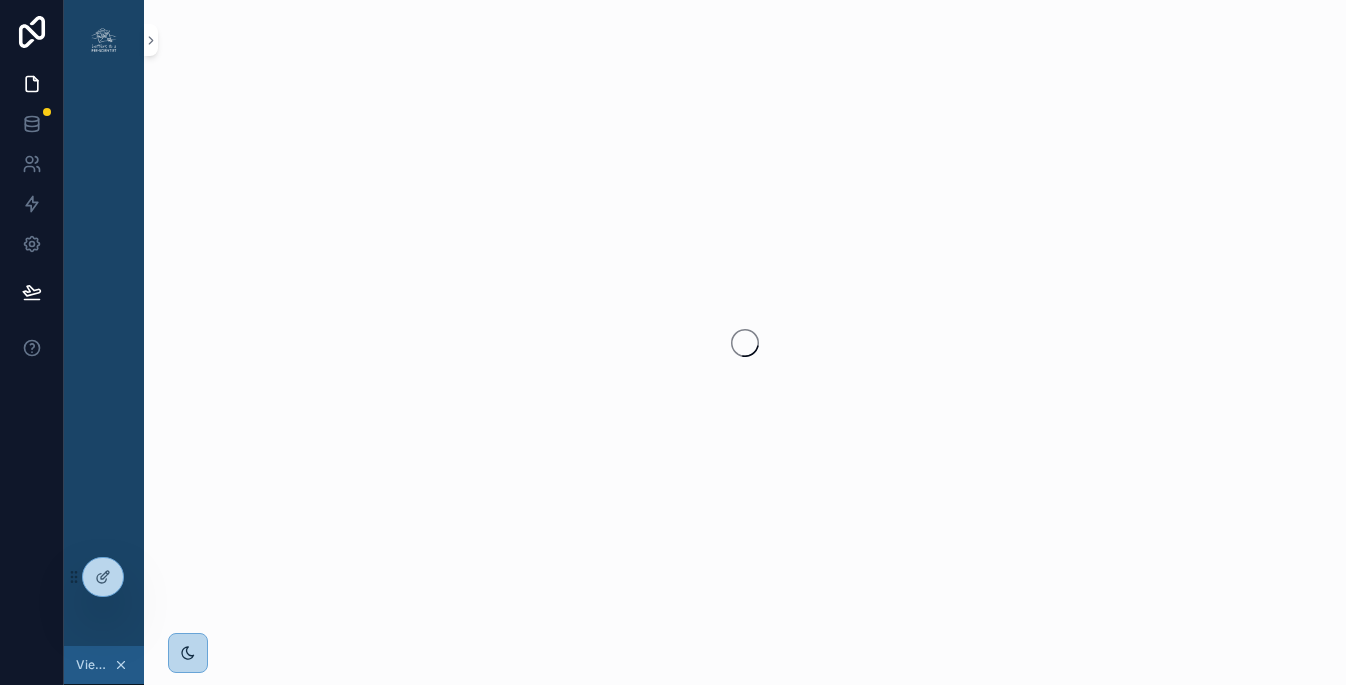 scroll, scrollTop: 0, scrollLeft: 0, axis: both 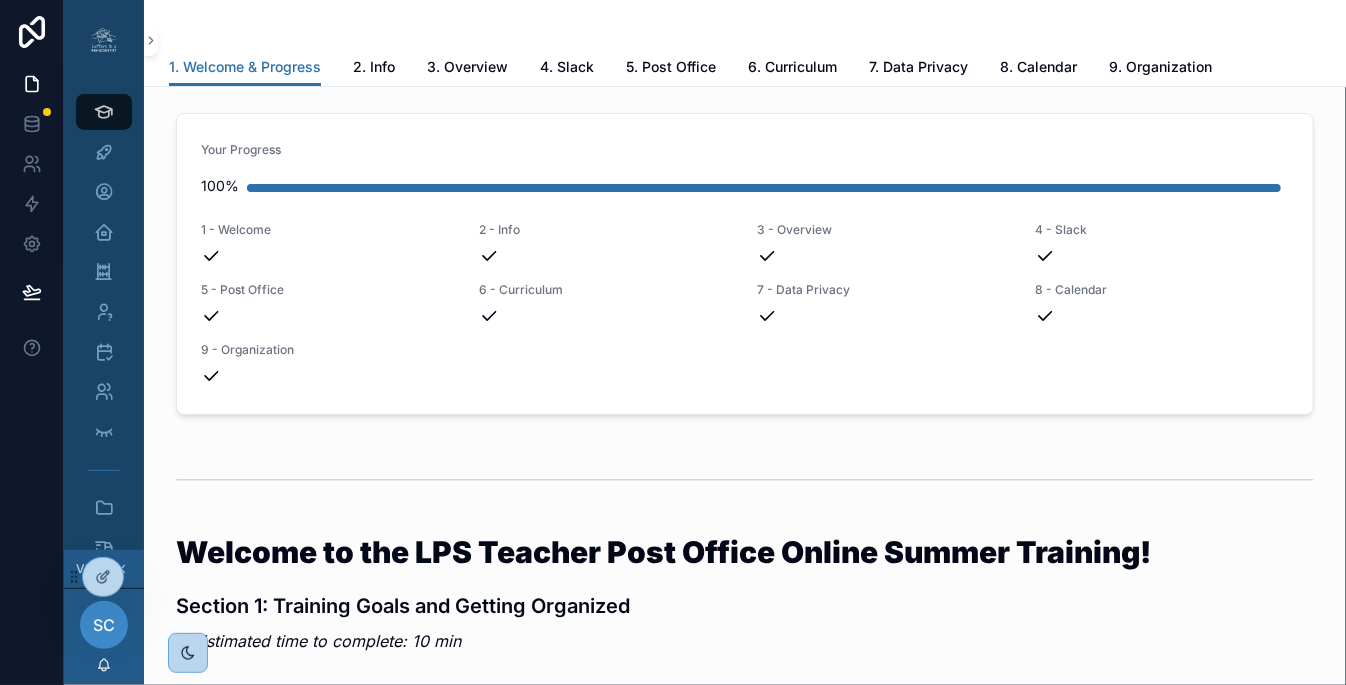 click at bounding box center (104, 40) 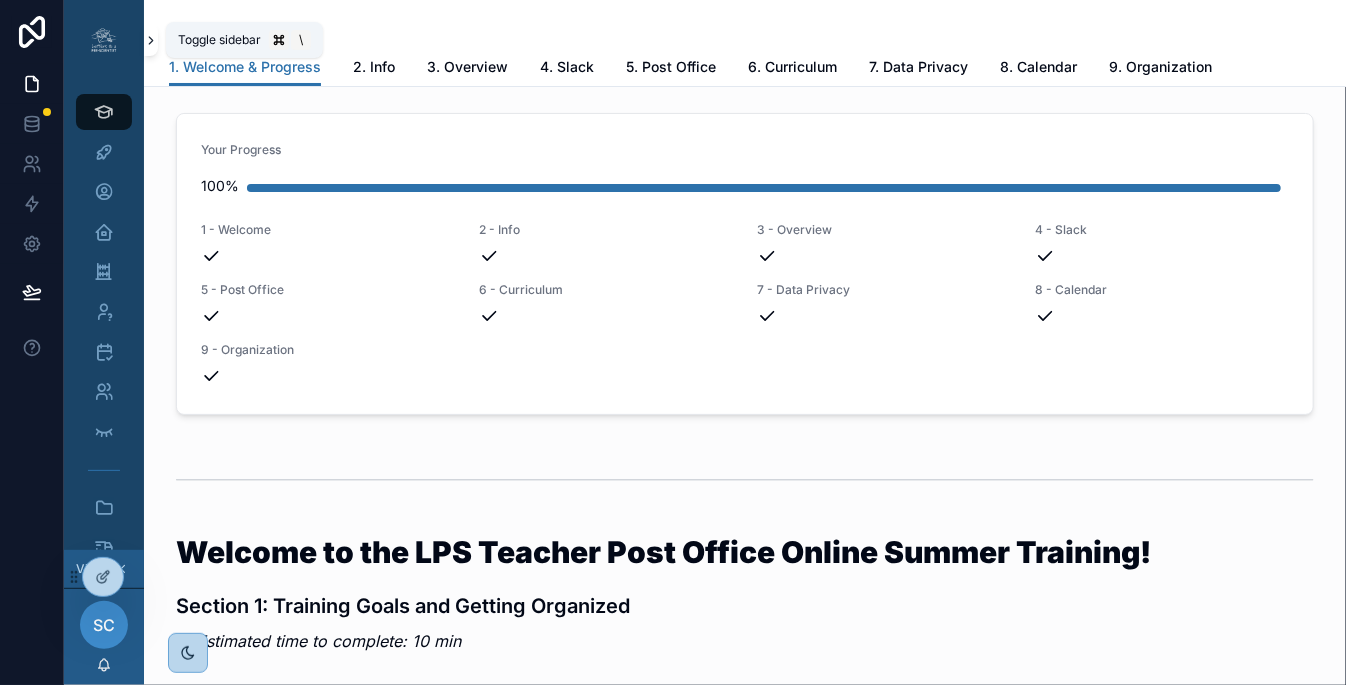 click 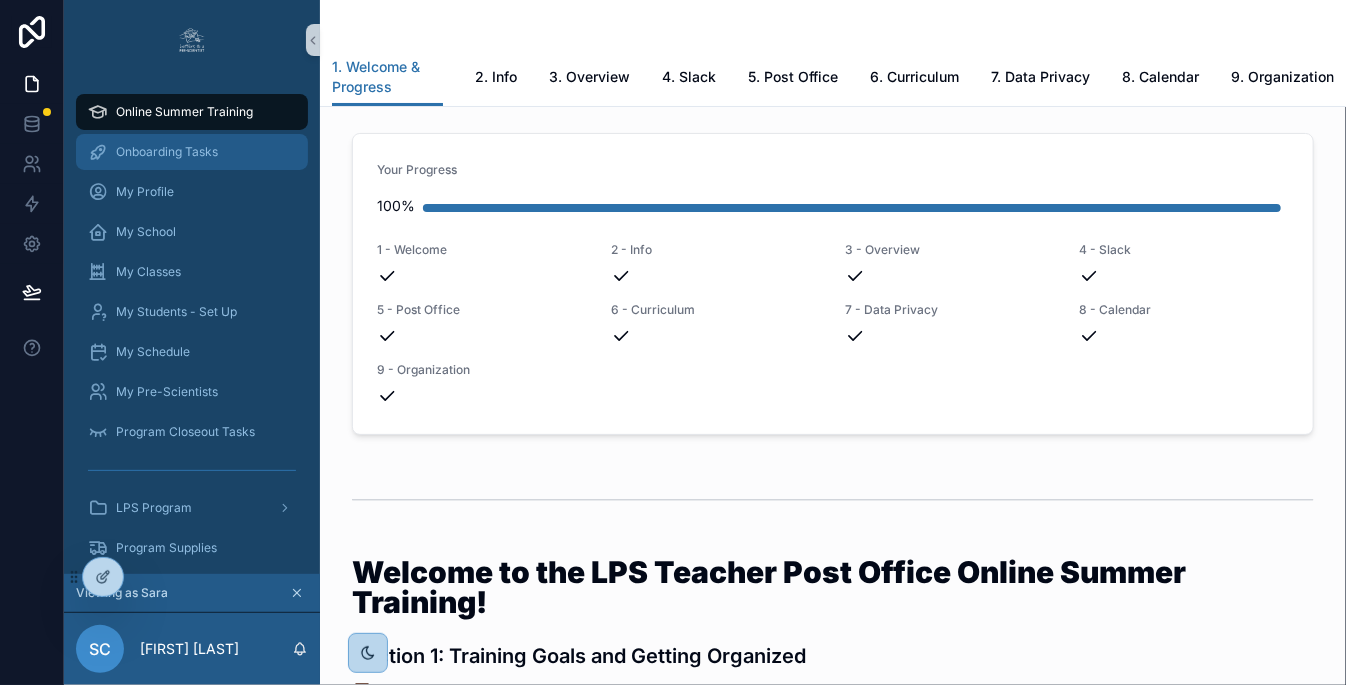 click on "Onboarding Tasks" at bounding box center [167, 152] 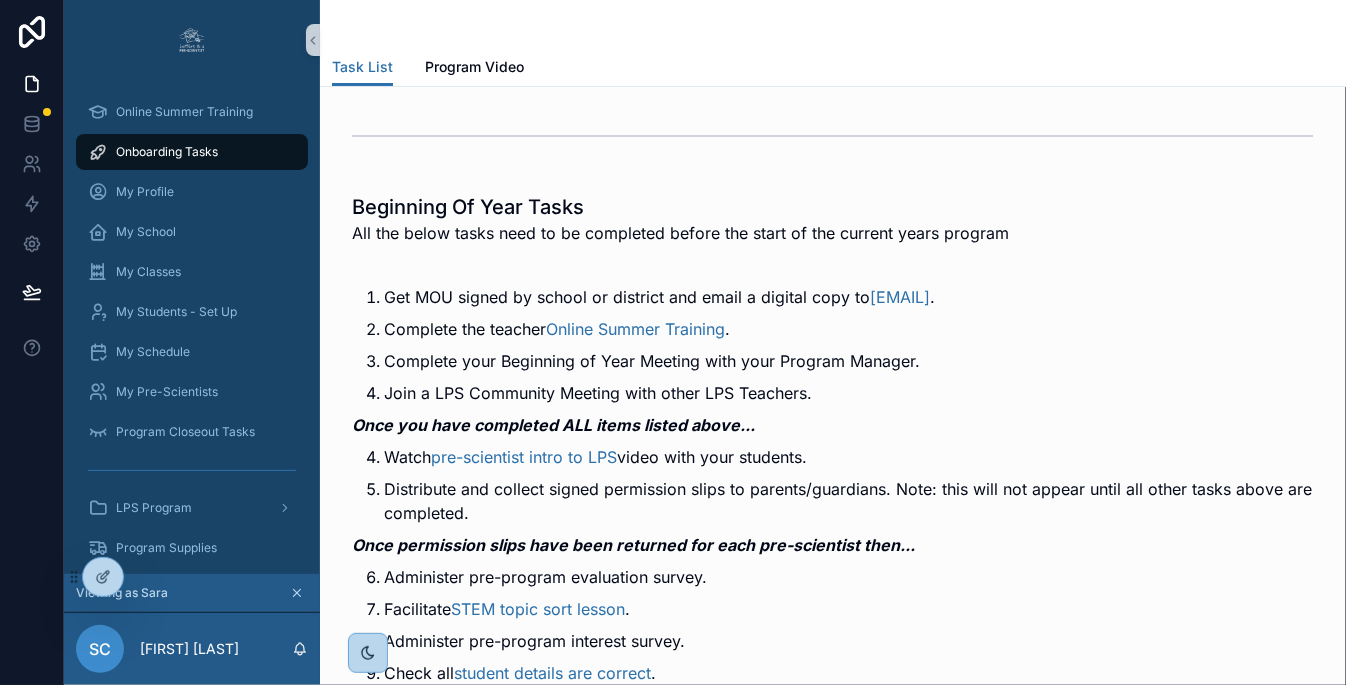 click on "Watch  pre-scientist intro to LPS  video with your students." at bounding box center [849, 457] 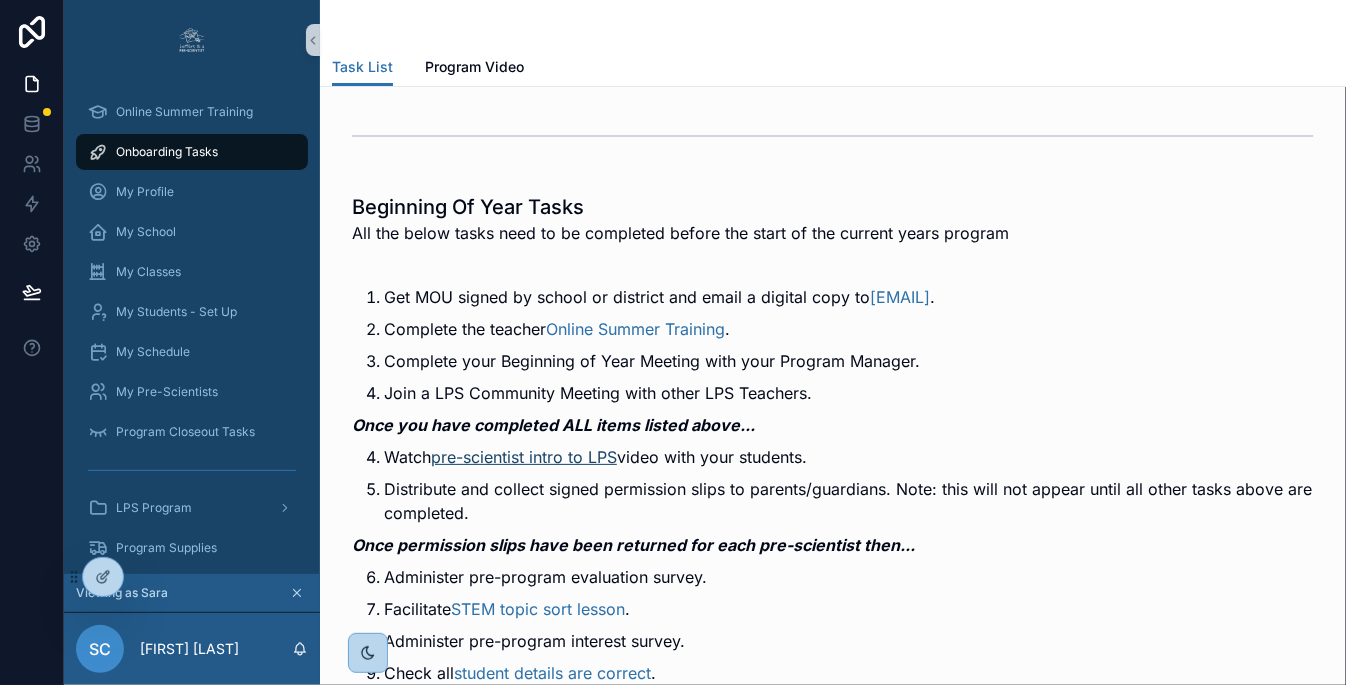 click on "pre-scientist intro to LPS" at bounding box center (524, 457) 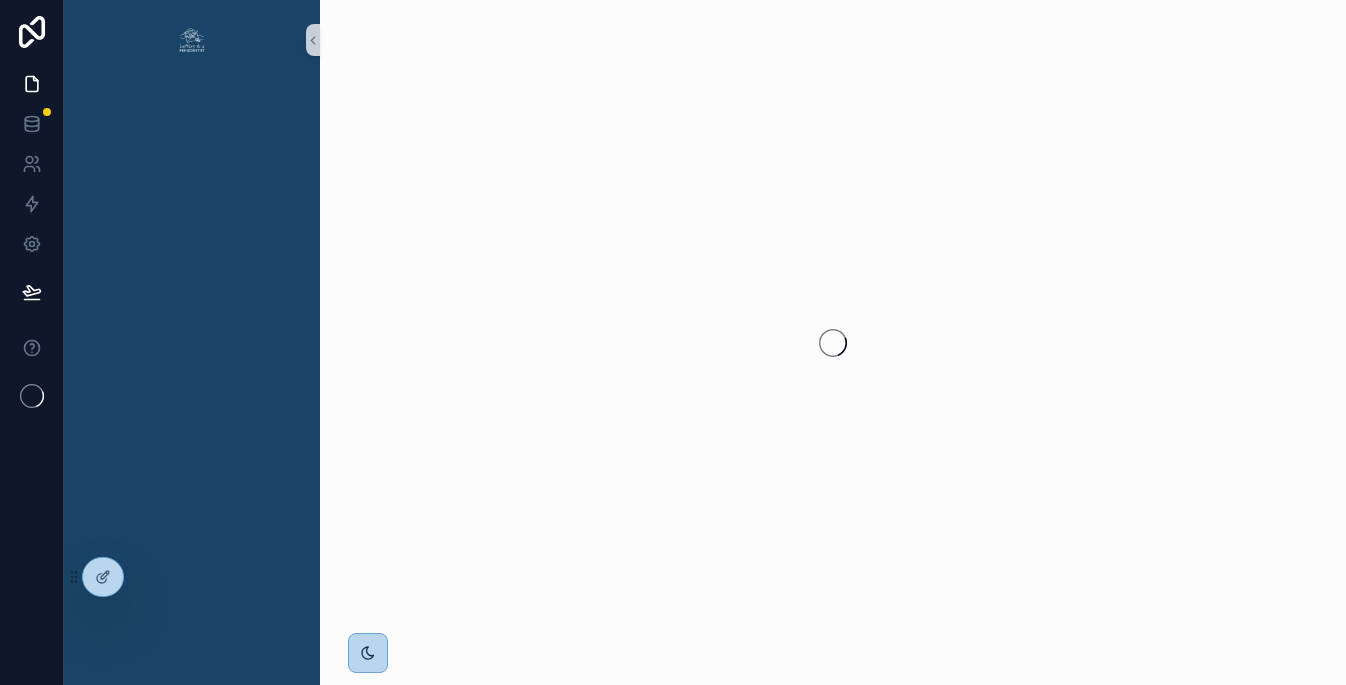 scroll, scrollTop: 0, scrollLeft: 0, axis: both 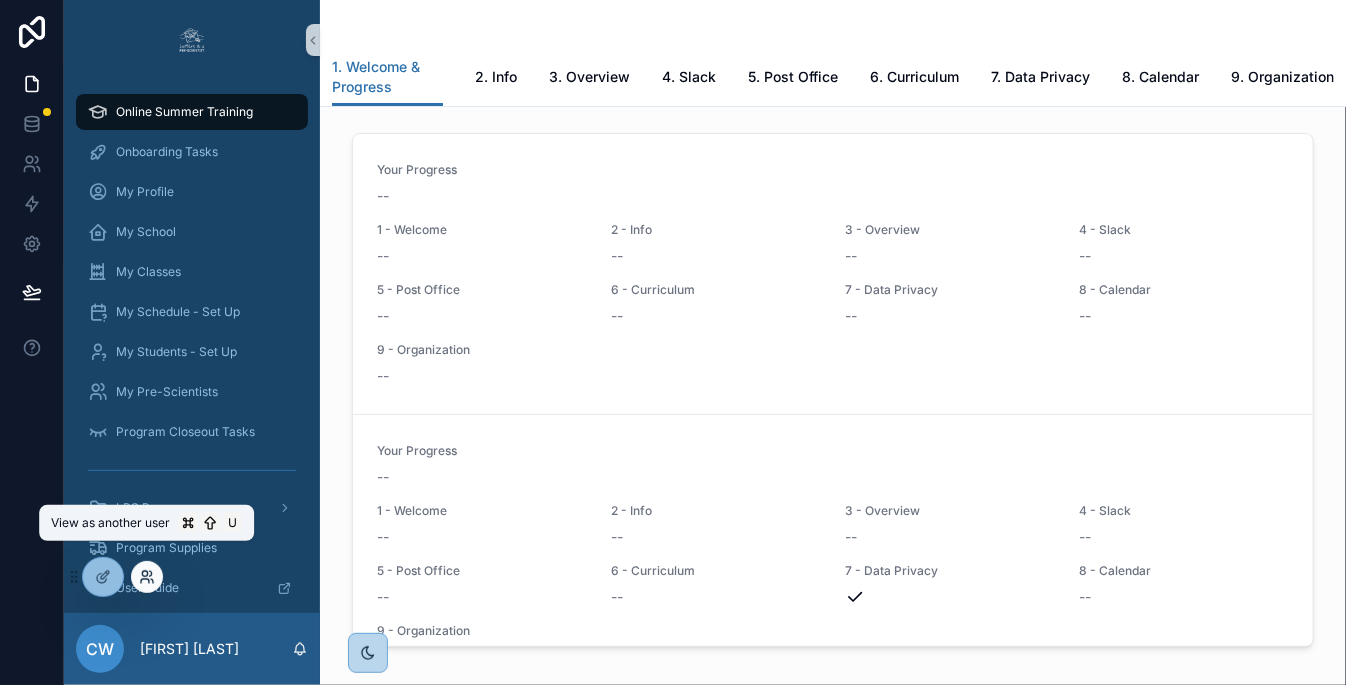 click 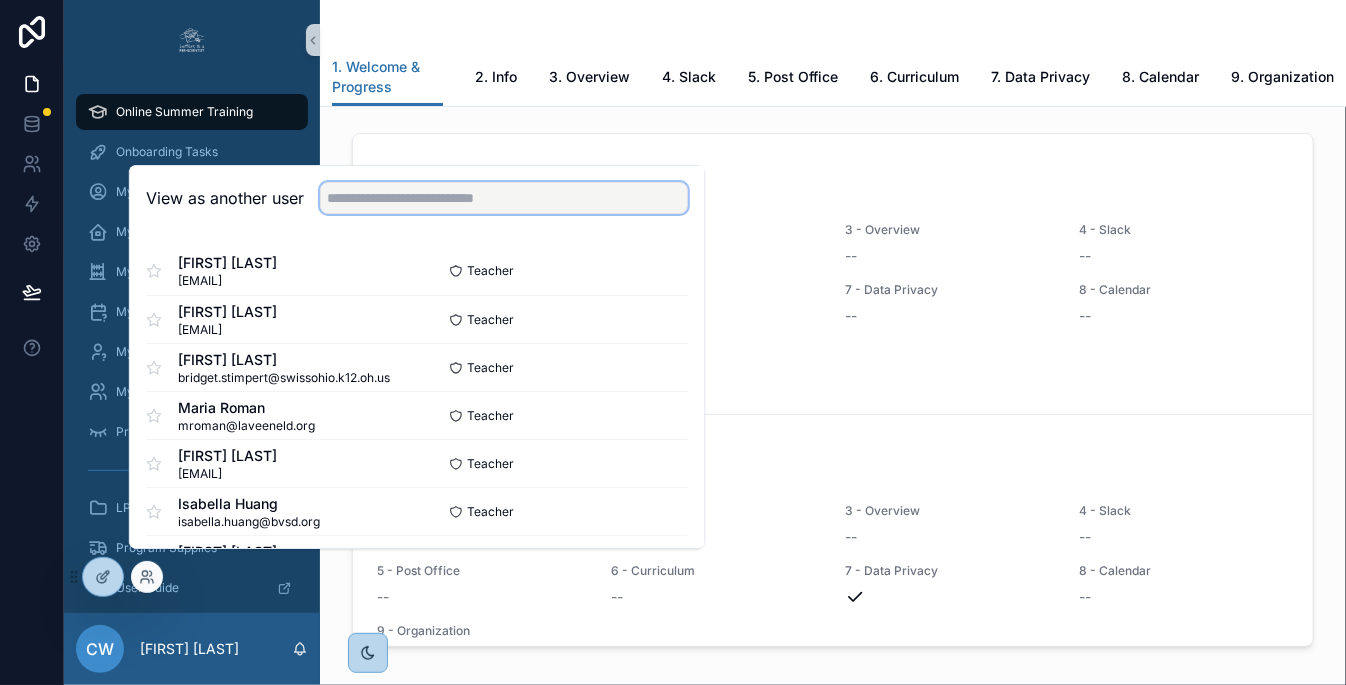 click at bounding box center [504, 198] 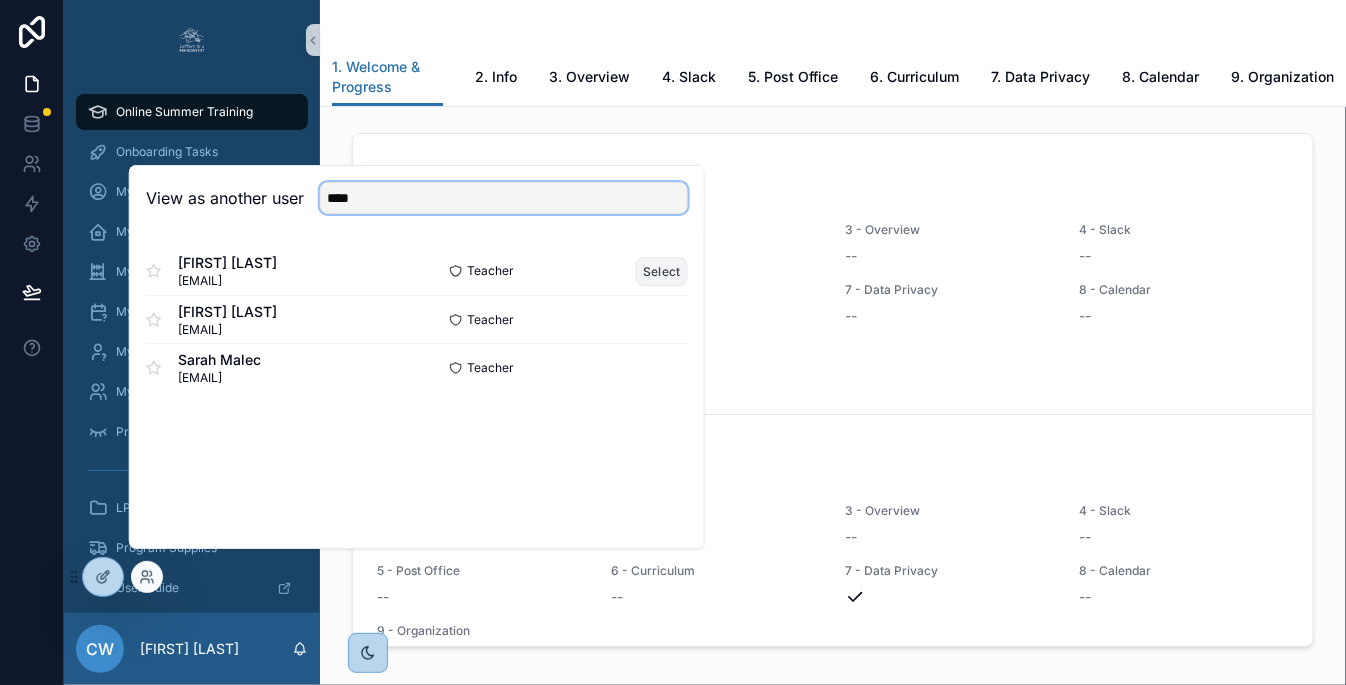type on "****" 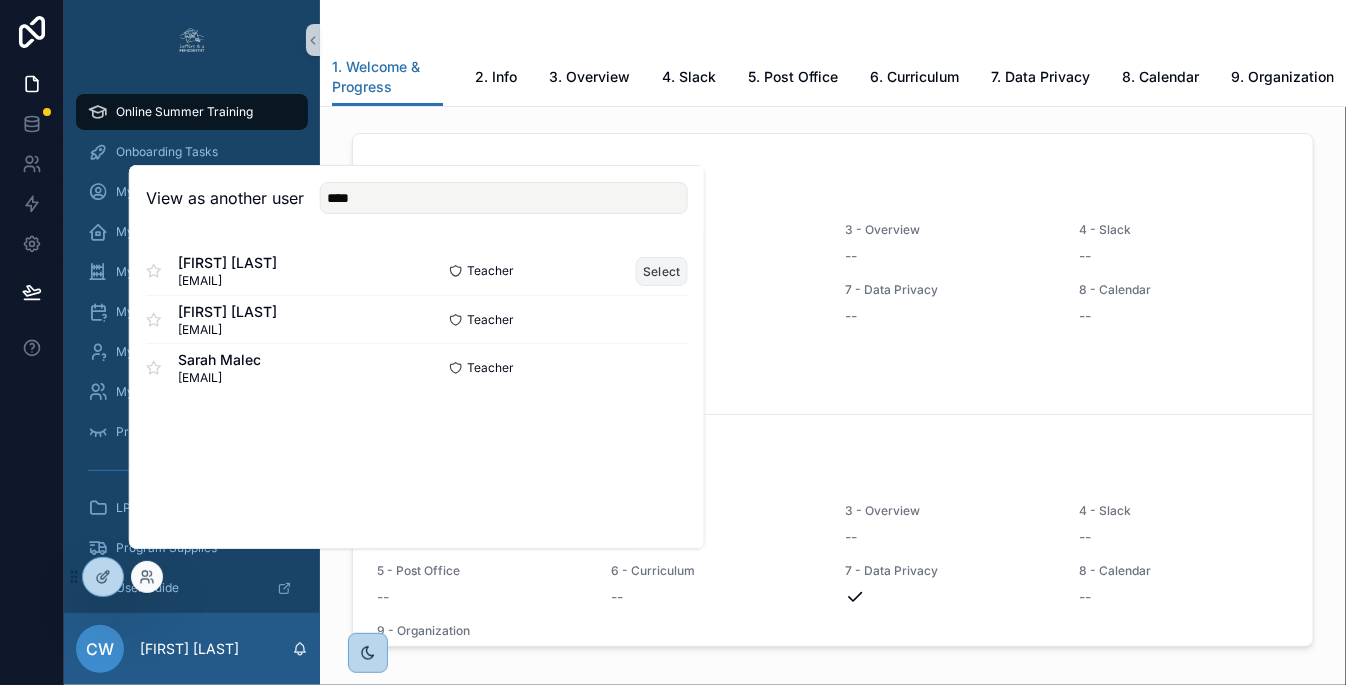 click on "Select" at bounding box center (662, 271) 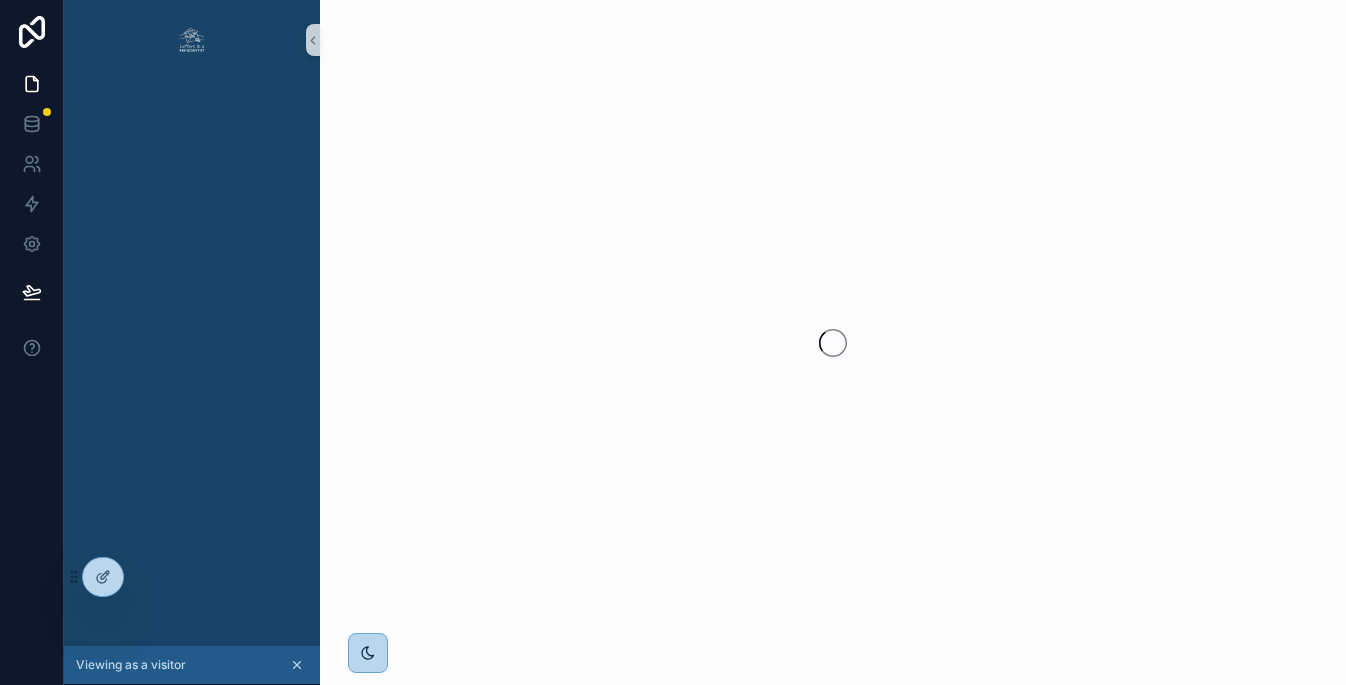 scroll, scrollTop: 0, scrollLeft: 0, axis: both 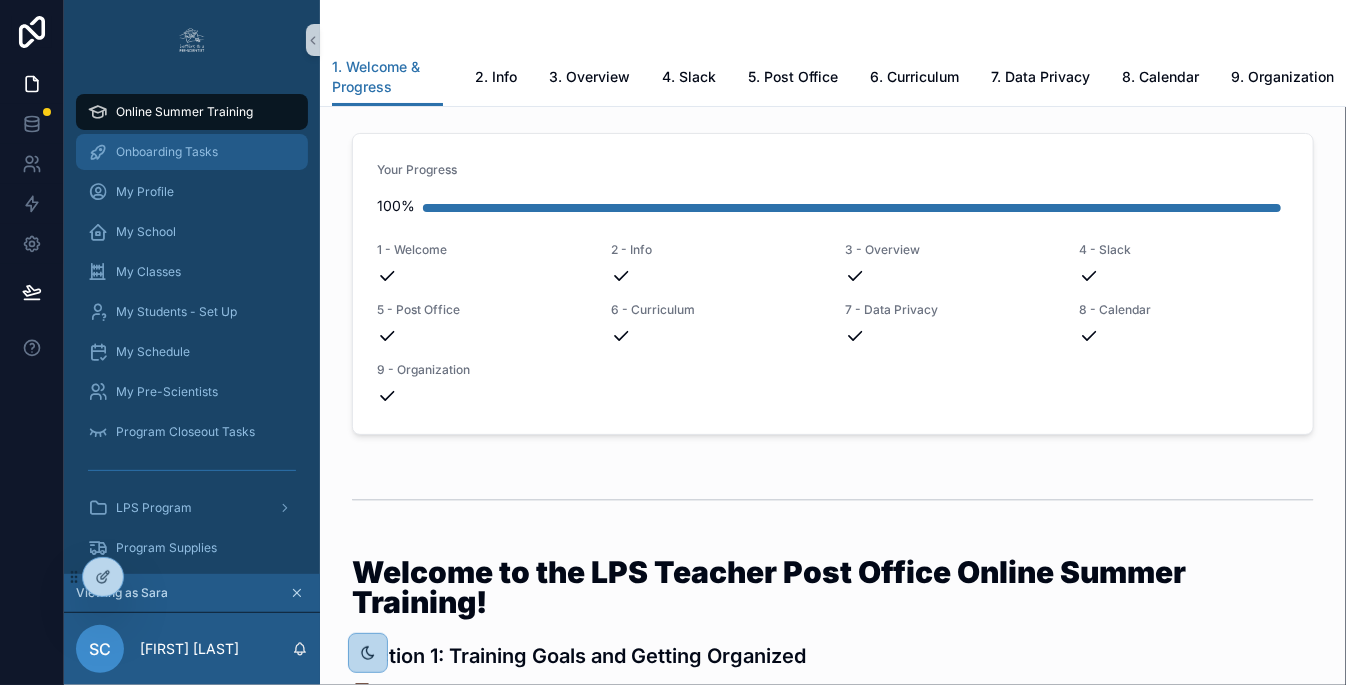 click on "Onboarding Tasks" at bounding box center (167, 152) 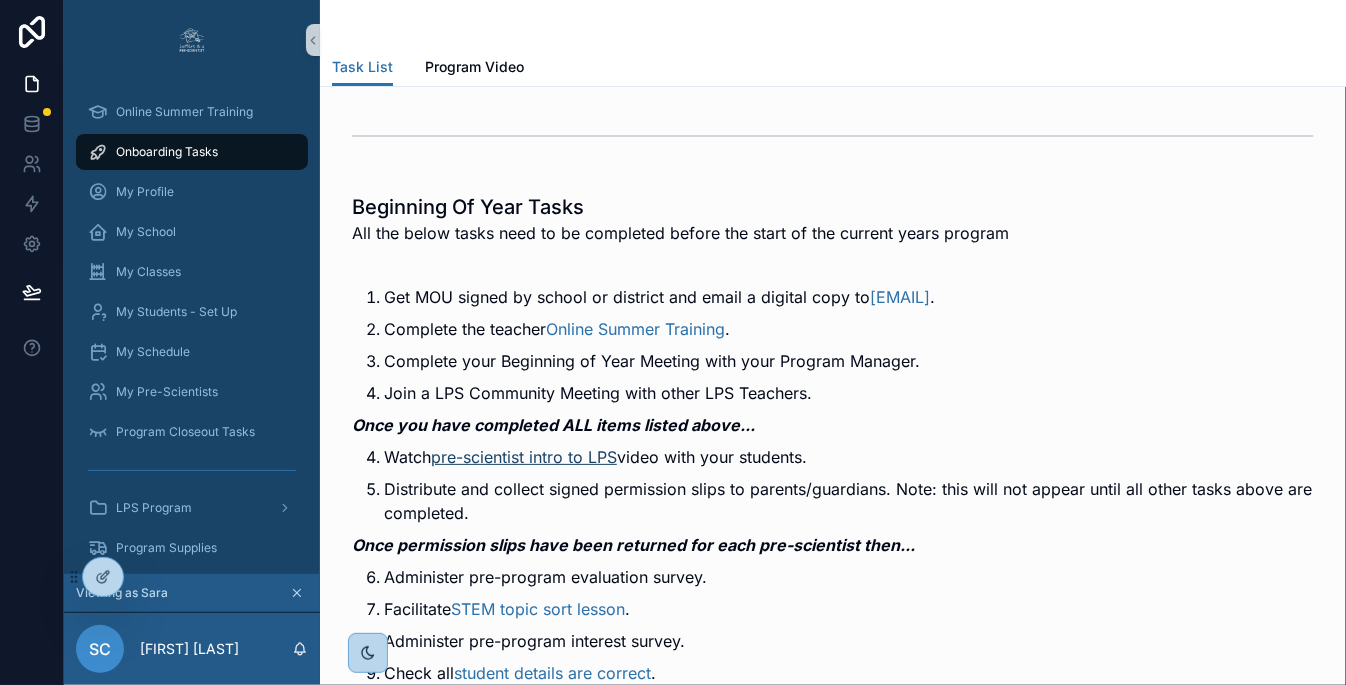 click on "pre-scientist intro to LPS" at bounding box center [524, 457] 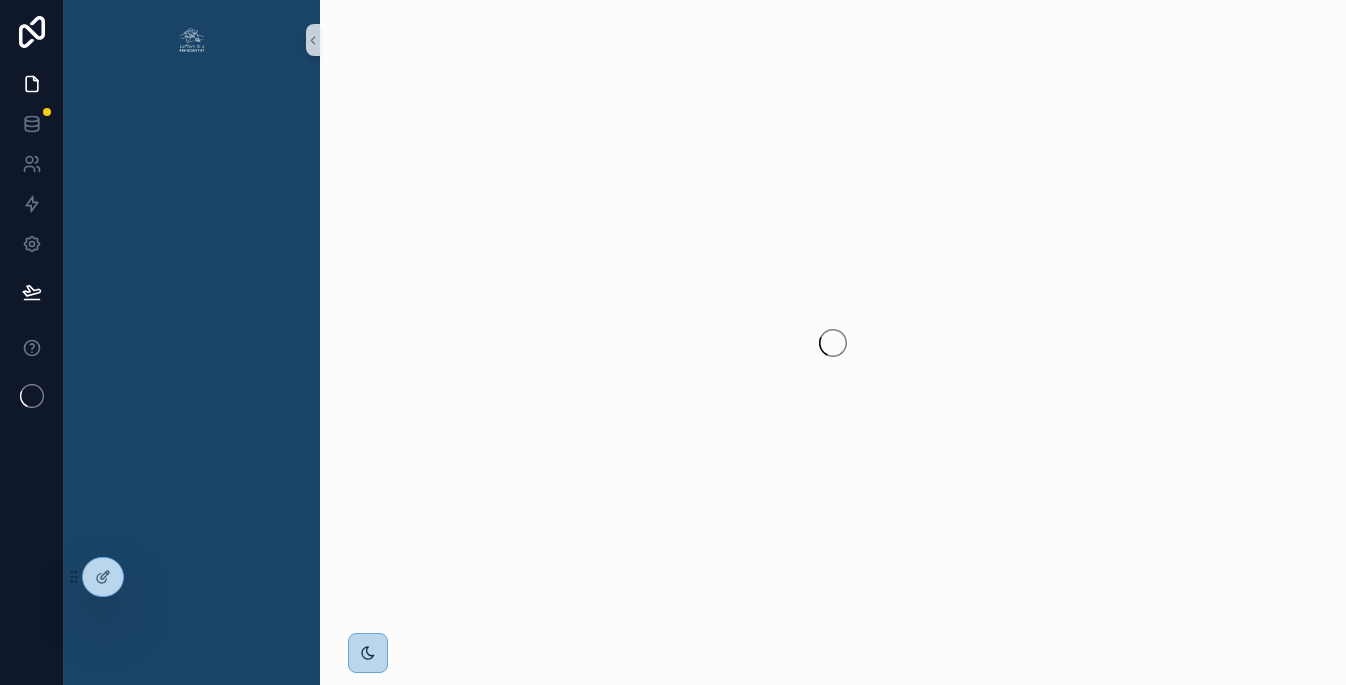 scroll, scrollTop: 0, scrollLeft: 0, axis: both 